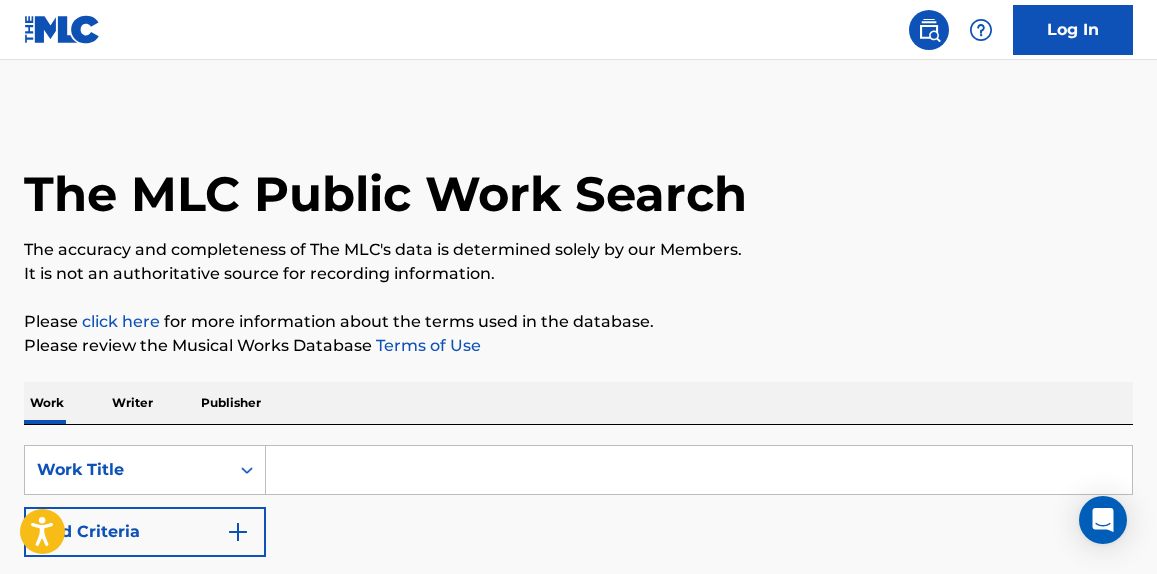 scroll, scrollTop: 0, scrollLeft: 0, axis: both 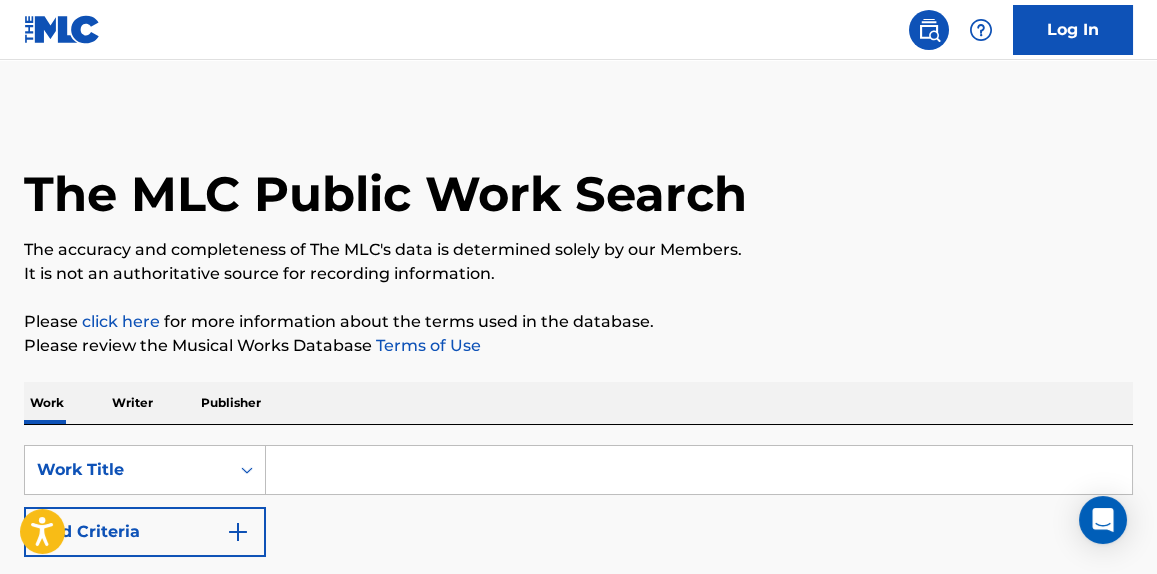 click on "SearchWithCriteria748287cf-f0bc-46be-91fb-87f3b94126b8 Work Title Add Criteria Reset Search Search" at bounding box center [578, 531] 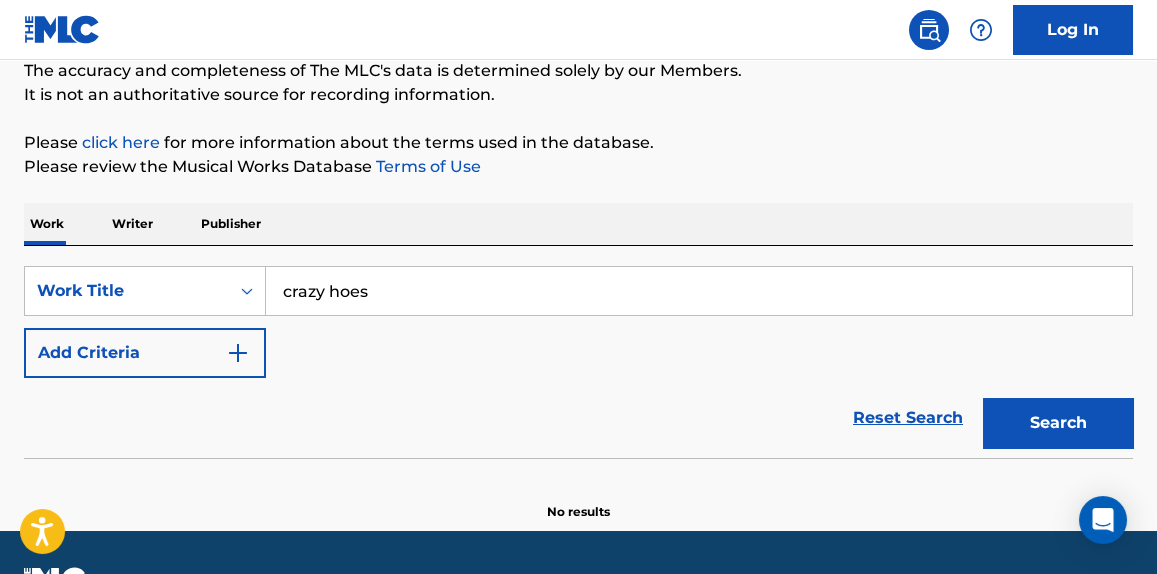 scroll, scrollTop: 231, scrollLeft: 0, axis: vertical 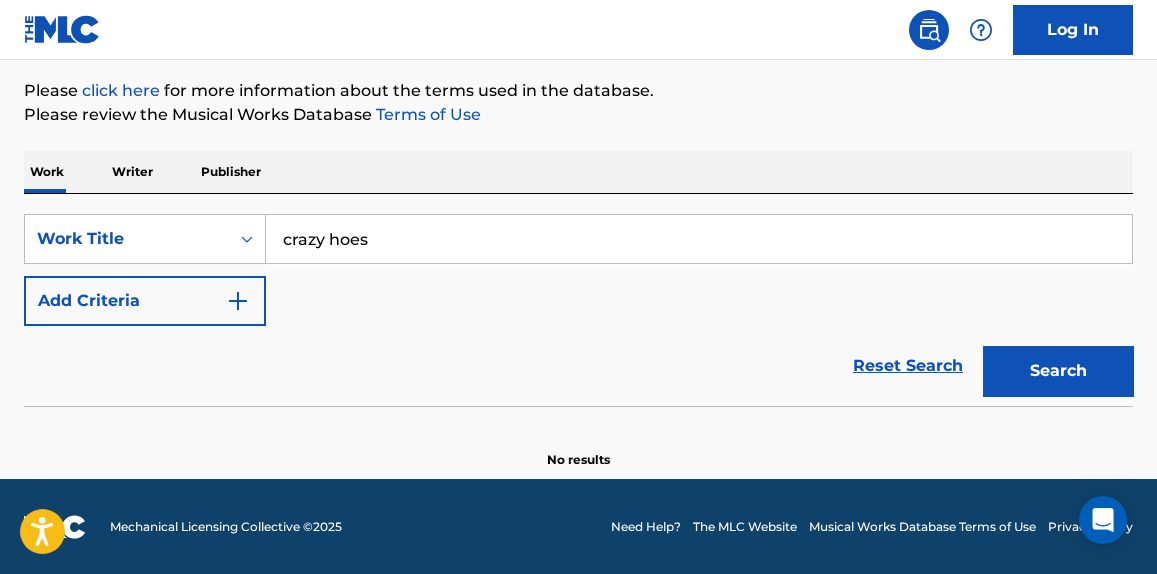 type on "crazy hoes" 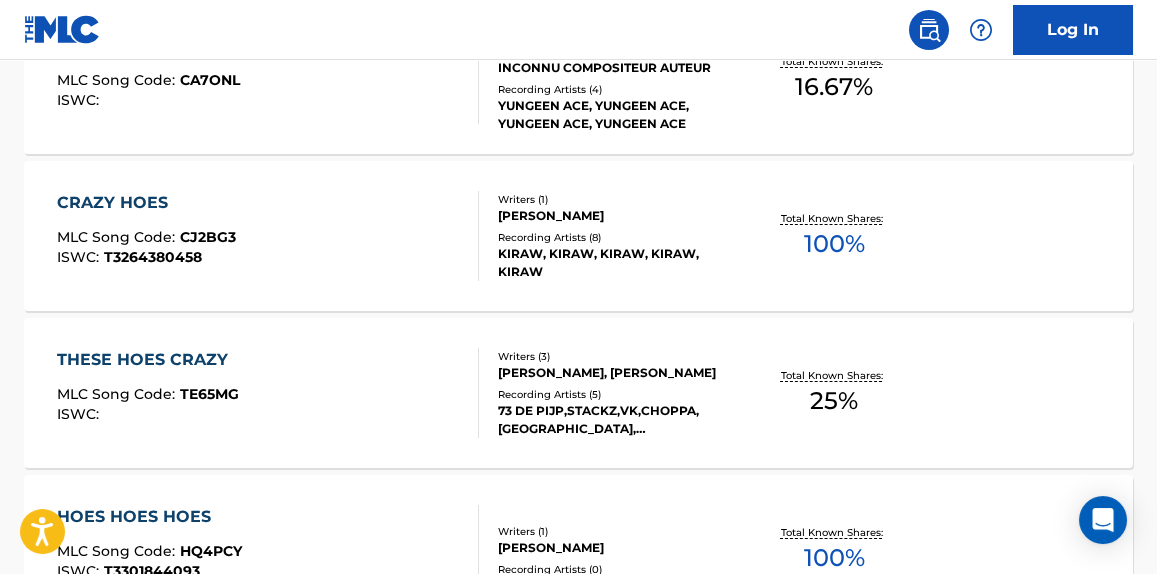 scroll, scrollTop: 383, scrollLeft: 0, axis: vertical 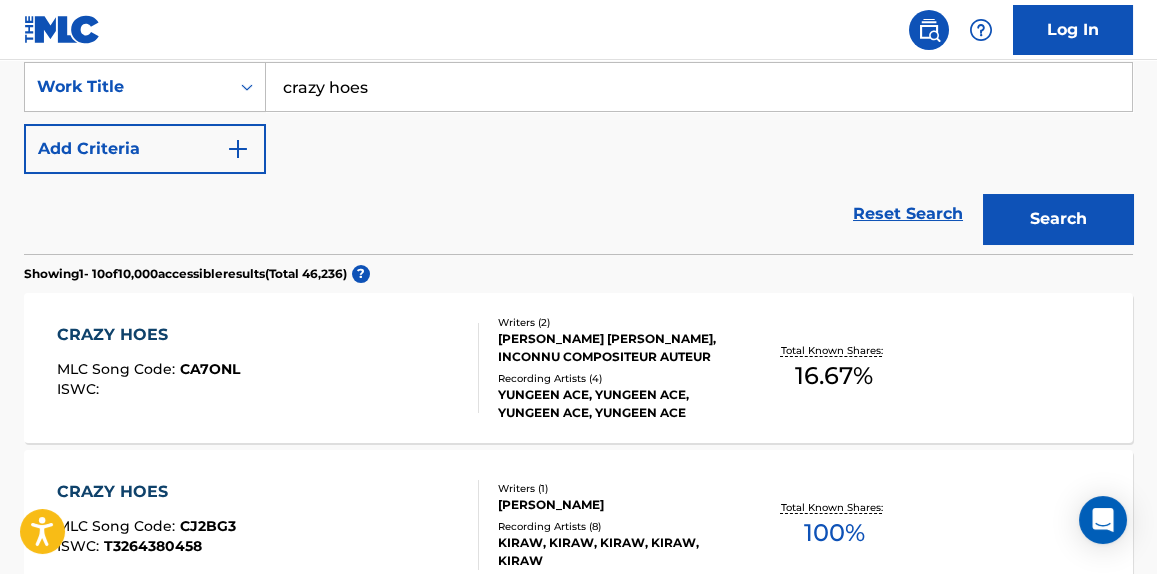 click on "Add Criteria" at bounding box center (145, 149) 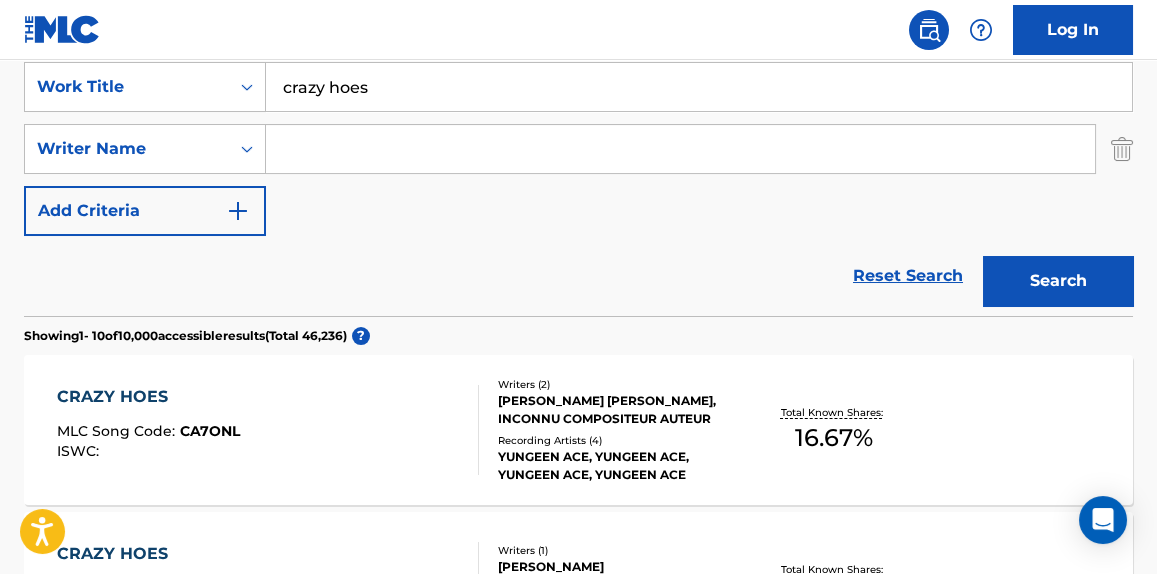 drag, startPoint x: 221, startPoint y: 153, endPoint x: 366, endPoint y: 127, distance: 147.31259 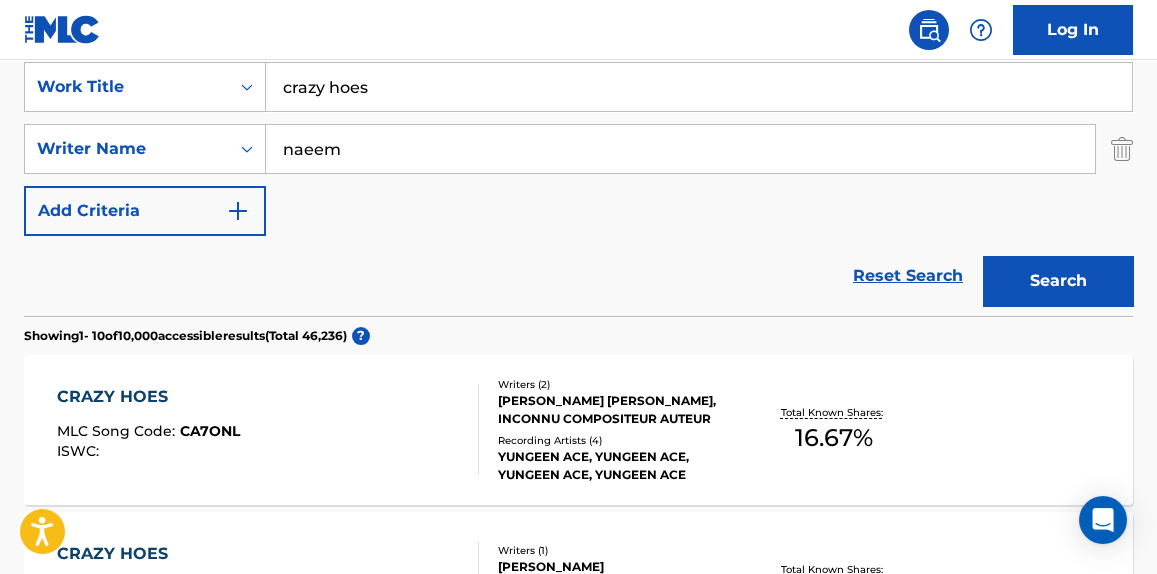 type on "naeem" 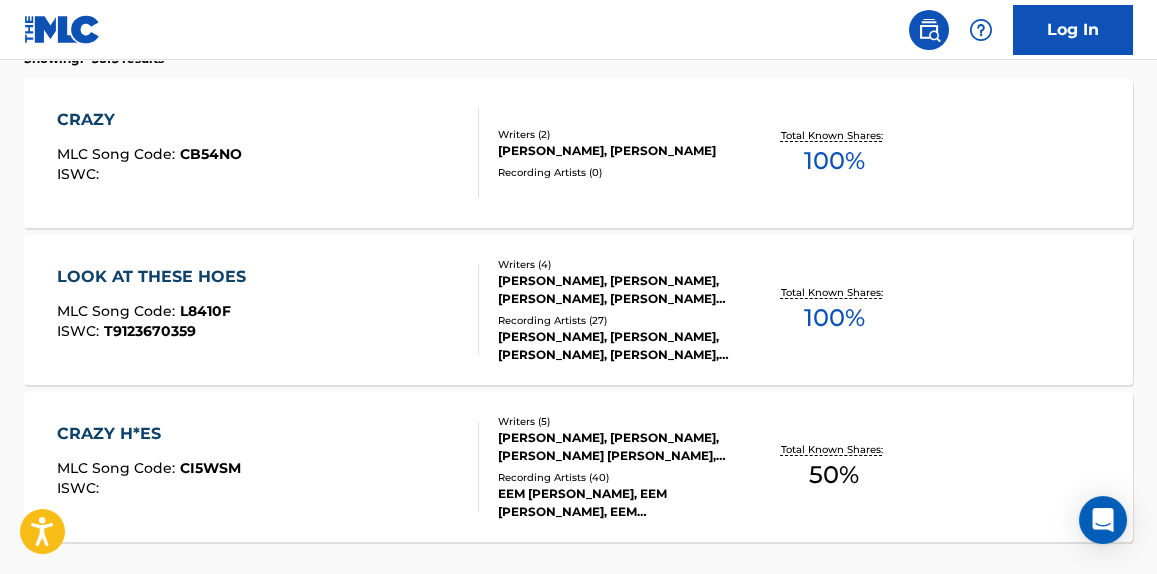 scroll, scrollTop: 686, scrollLeft: 0, axis: vertical 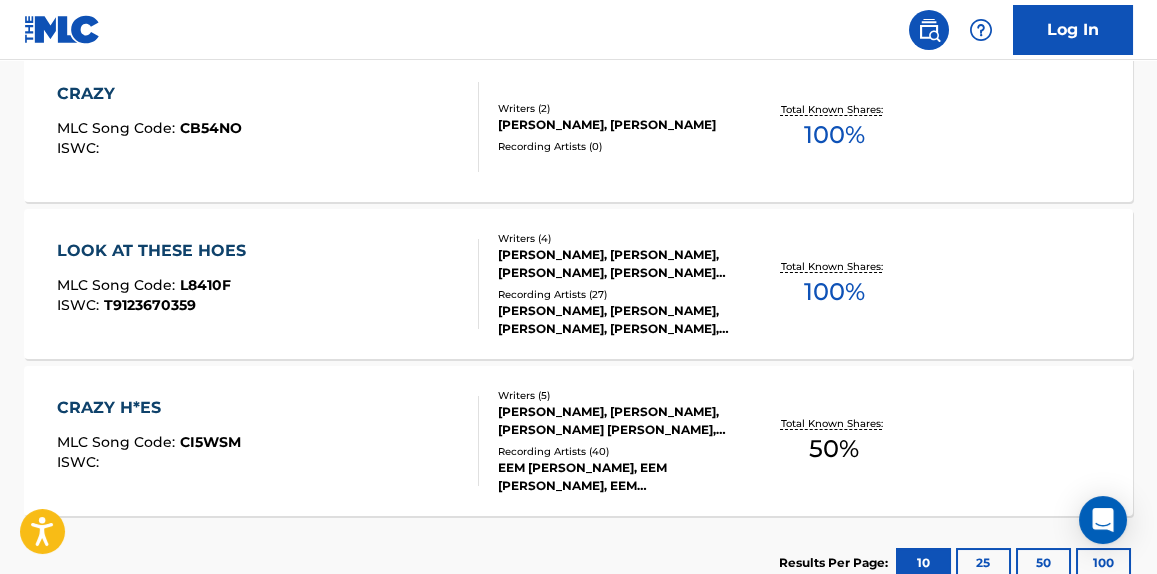 click on "CRAZY H*ES MLC Song Code : CI5WSM ISWC :" at bounding box center (267, 441) 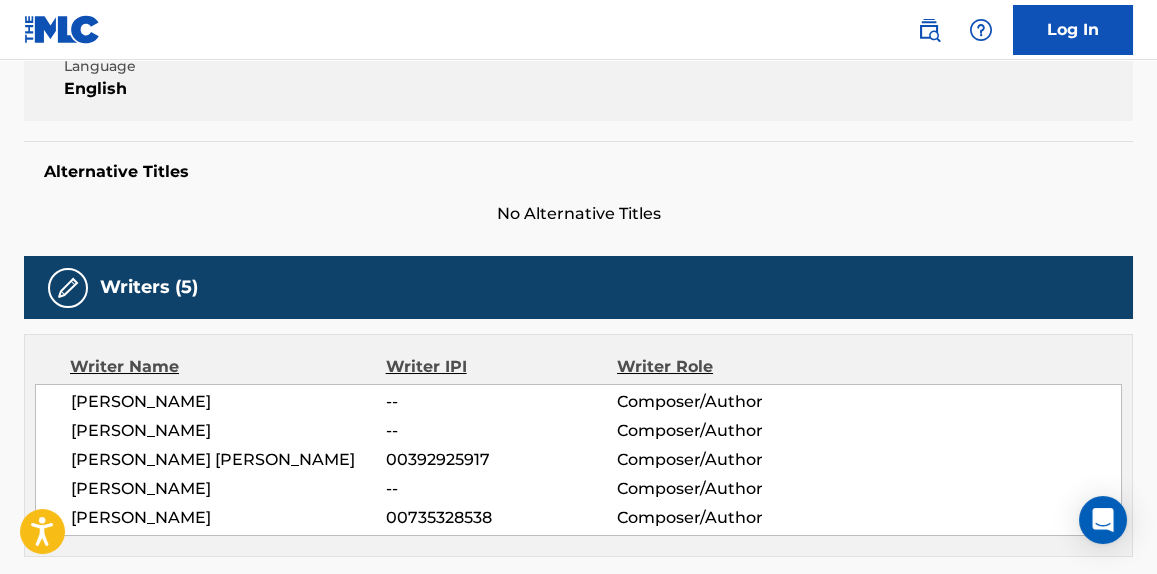 scroll, scrollTop: 0, scrollLeft: 0, axis: both 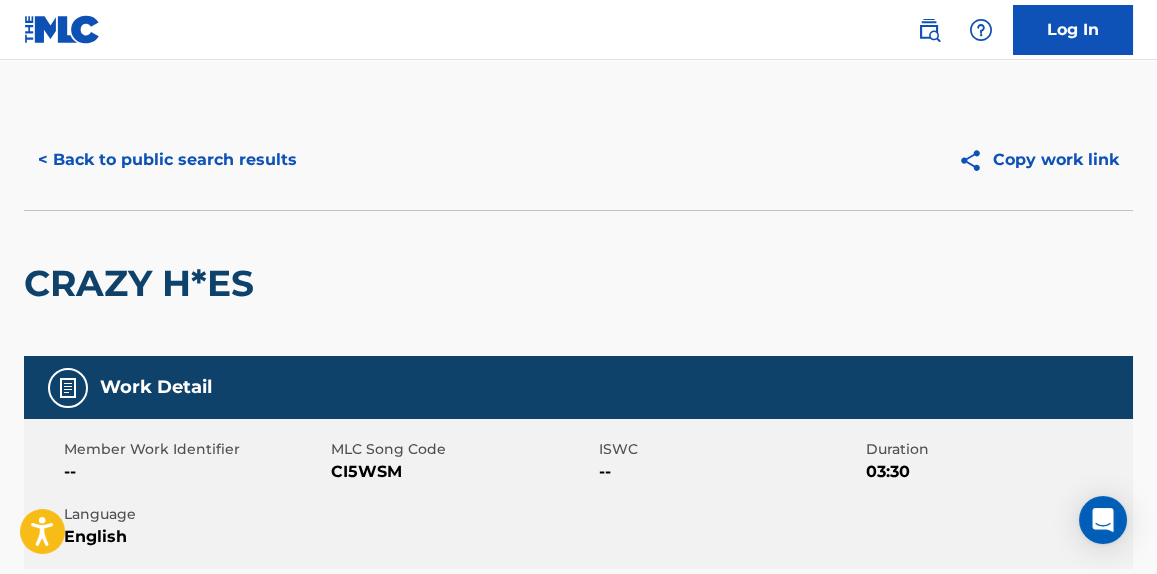 click on "< Back to public search results" at bounding box center [167, 160] 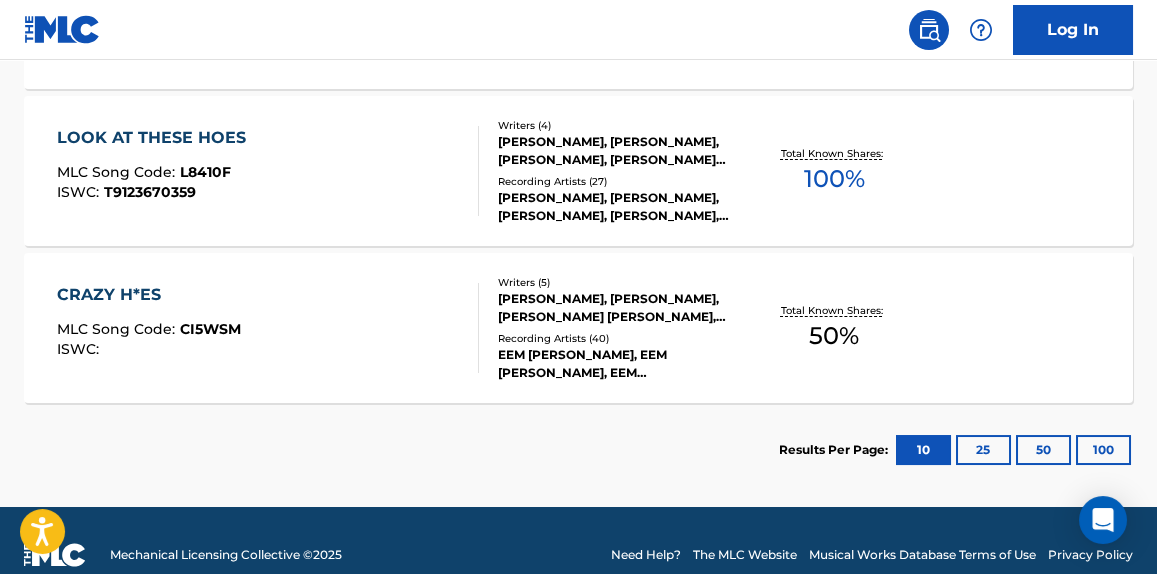 scroll, scrollTop: 0, scrollLeft: 0, axis: both 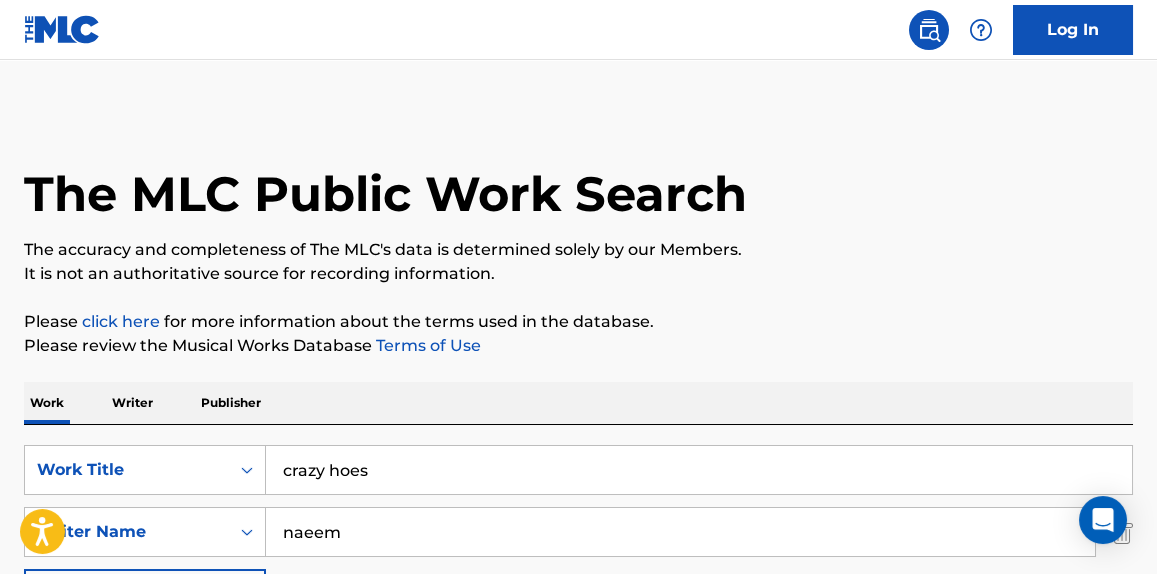 drag, startPoint x: 490, startPoint y: 436, endPoint x: 373, endPoint y: 436, distance: 117 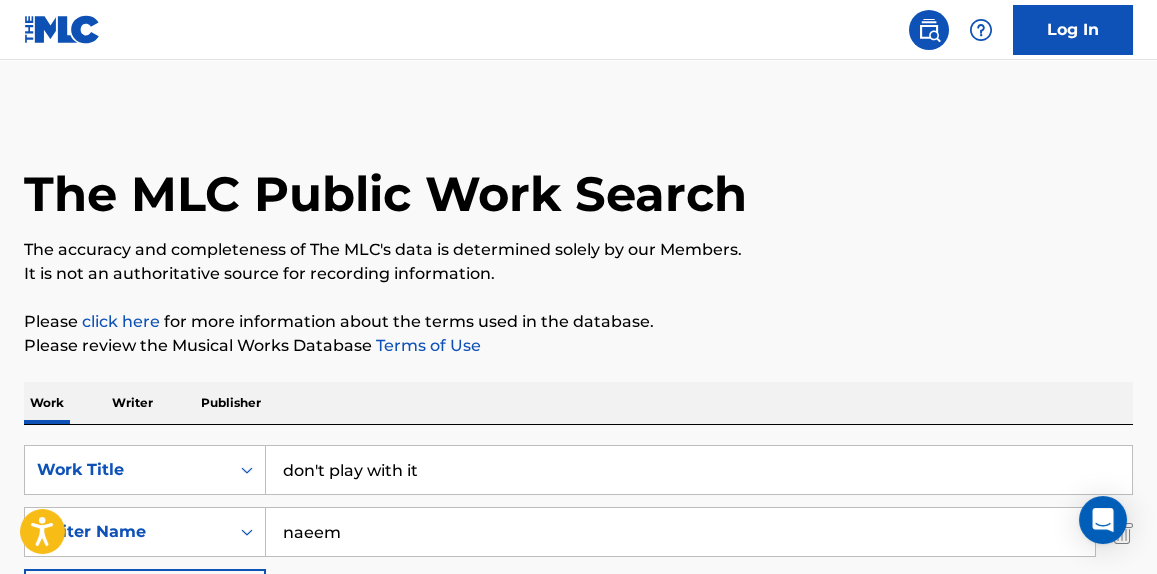 type on "don't play with it" 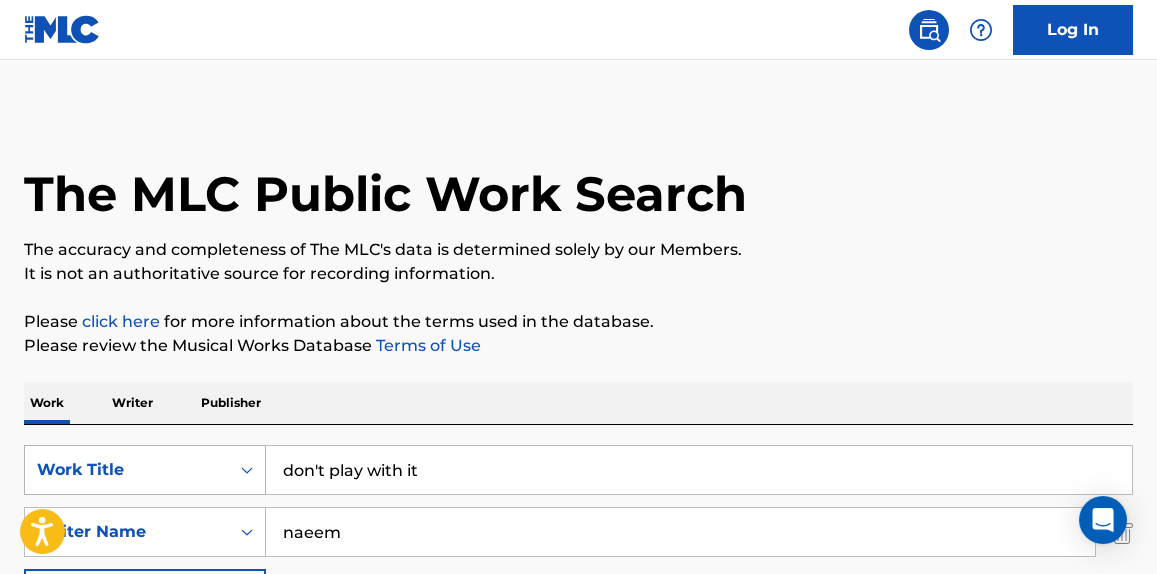 drag, startPoint x: 341, startPoint y: 523, endPoint x: 231, endPoint y: 491, distance: 114.56003 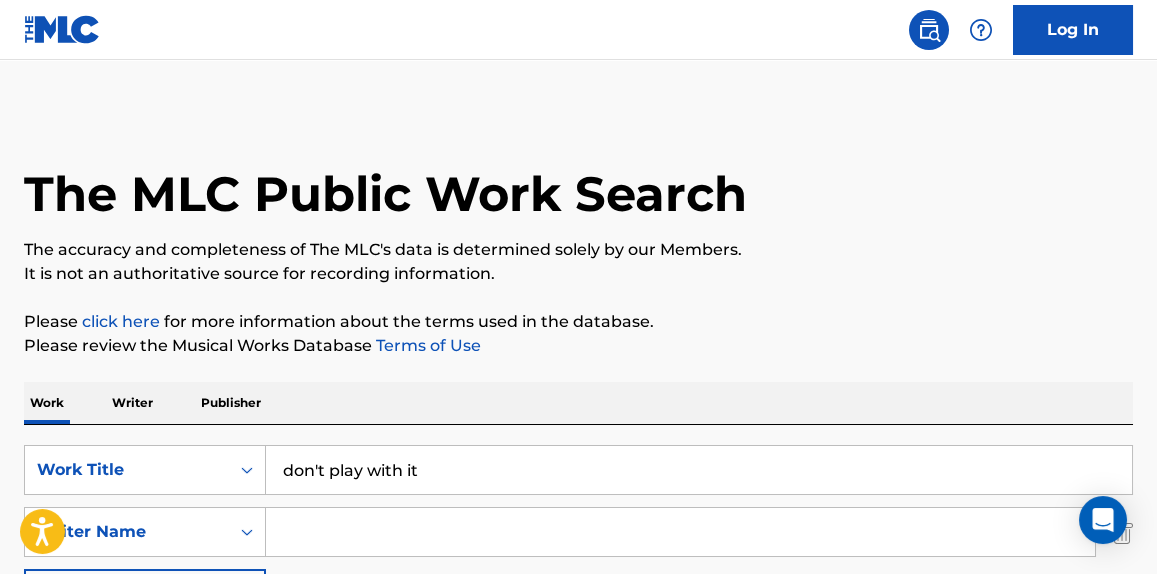 click on "Work Writer Publisher" at bounding box center [578, 403] 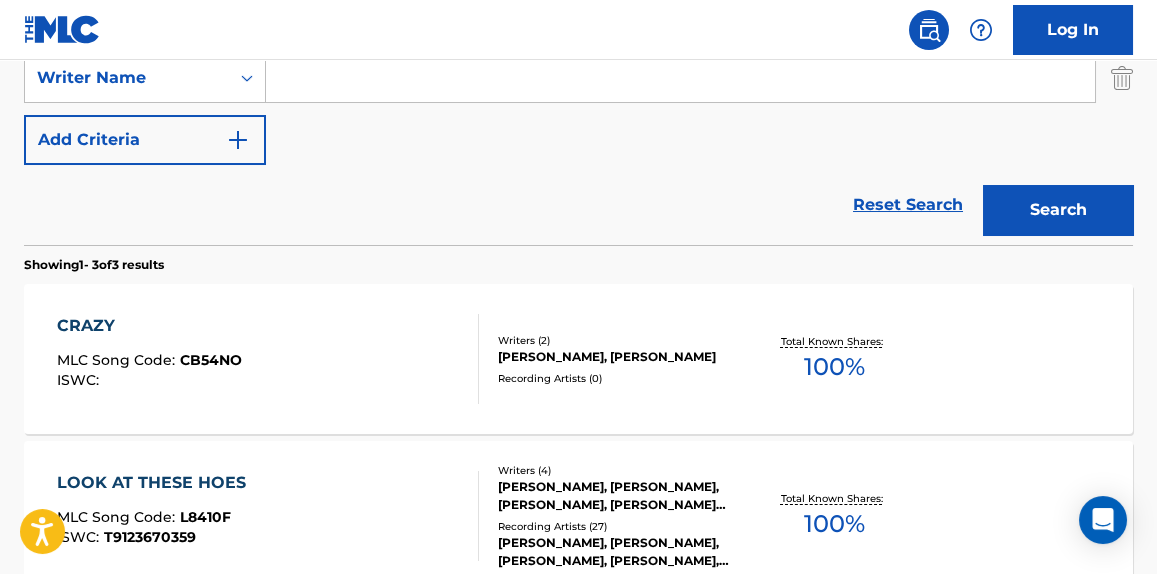 click on "Search" at bounding box center (1053, 205) 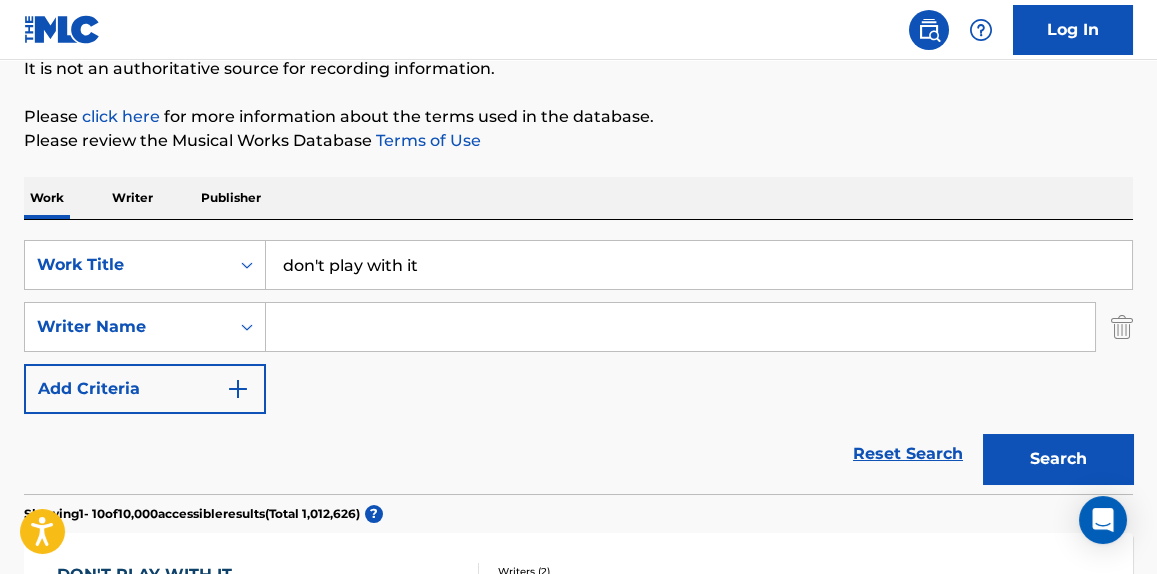 scroll, scrollTop: 151, scrollLeft: 0, axis: vertical 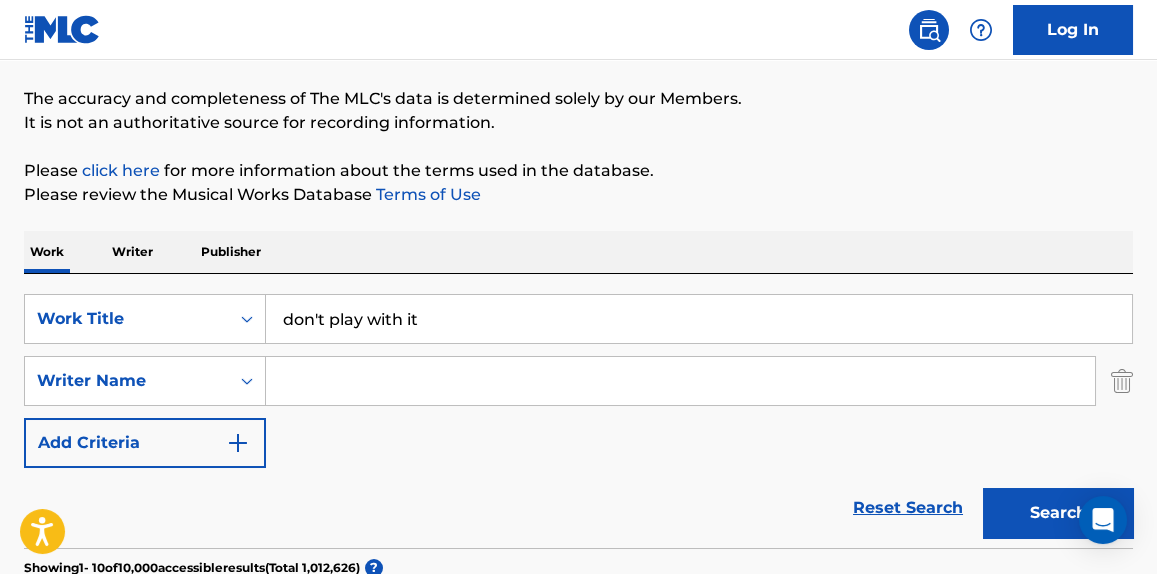 click at bounding box center [680, 381] 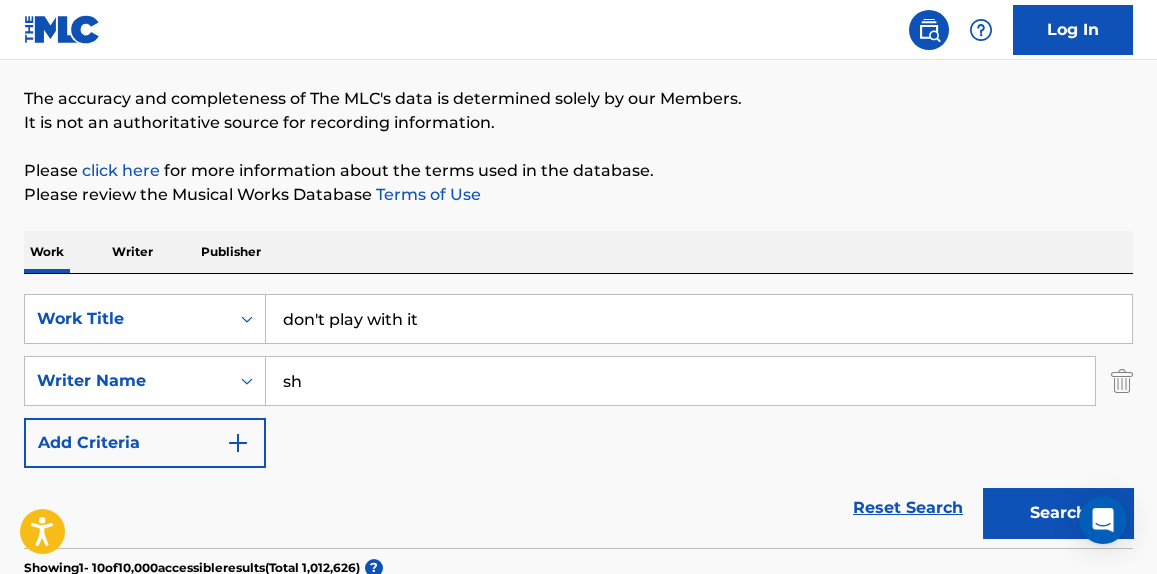 type on "shyniece" 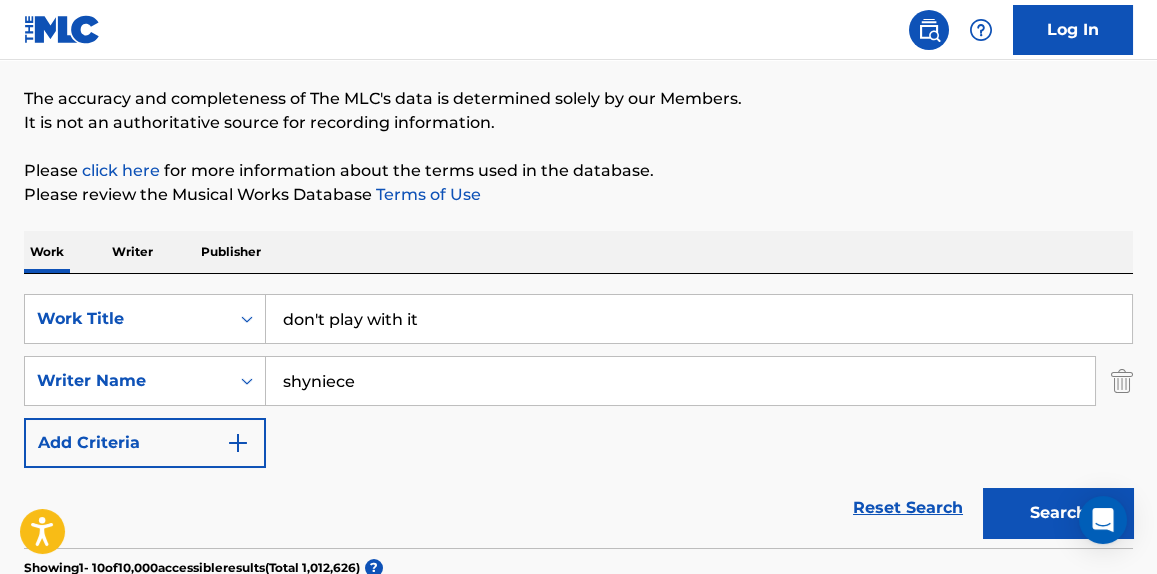 click on "Search" at bounding box center (1058, 513) 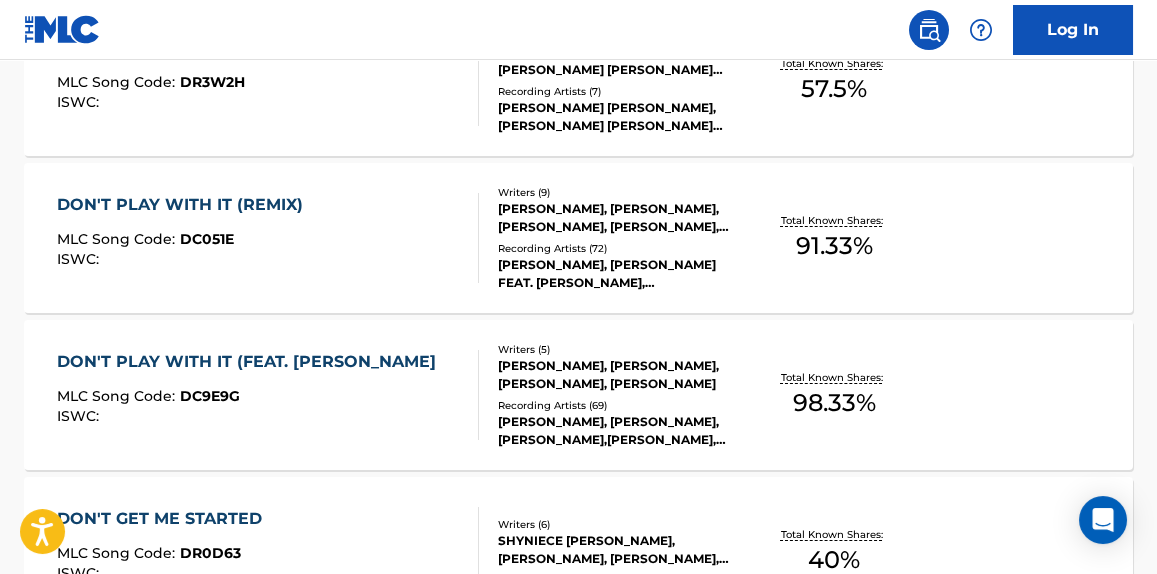 scroll, scrollTop: 757, scrollLeft: 0, axis: vertical 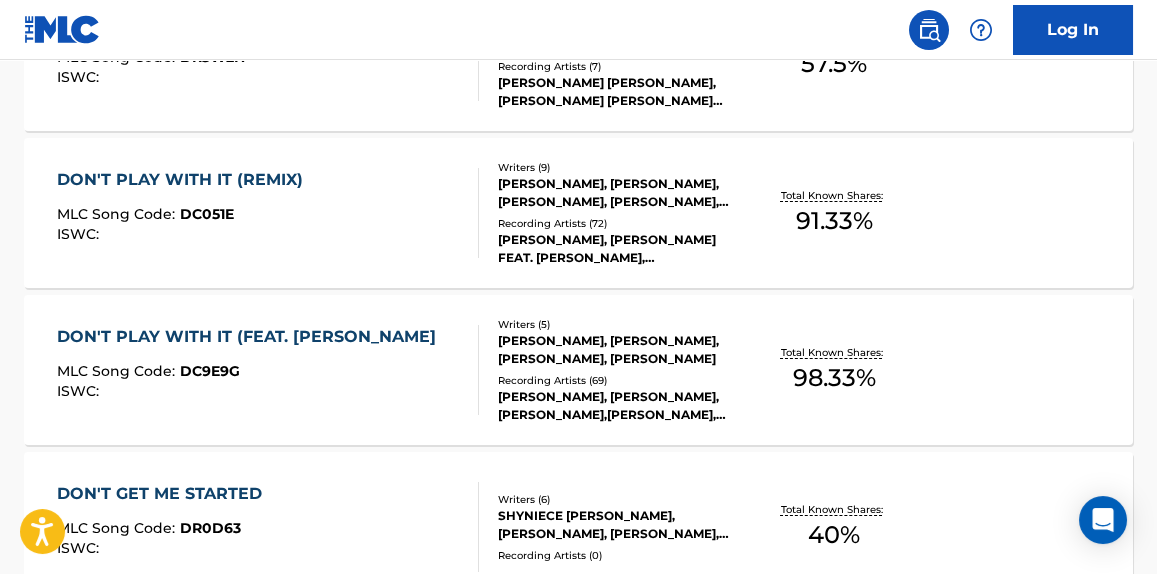 click on "DON'T PLAY WITH IT (FEAT. [PERSON_NAME] MLC Song Code : DC9E9G ISWC :" at bounding box center (267, 370) 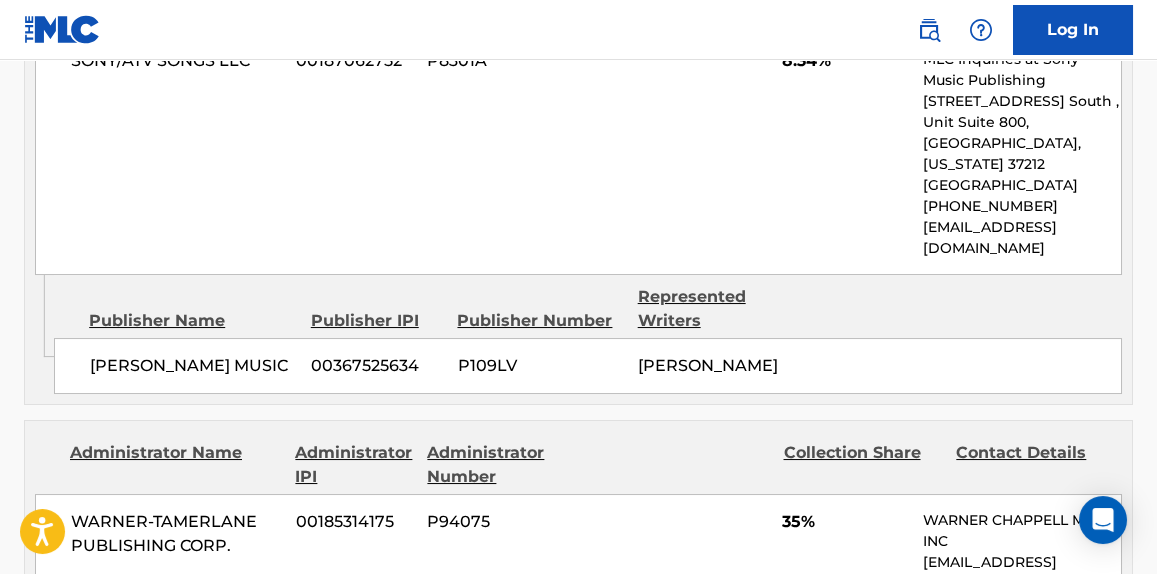 scroll, scrollTop: 1515, scrollLeft: 0, axis: vertical 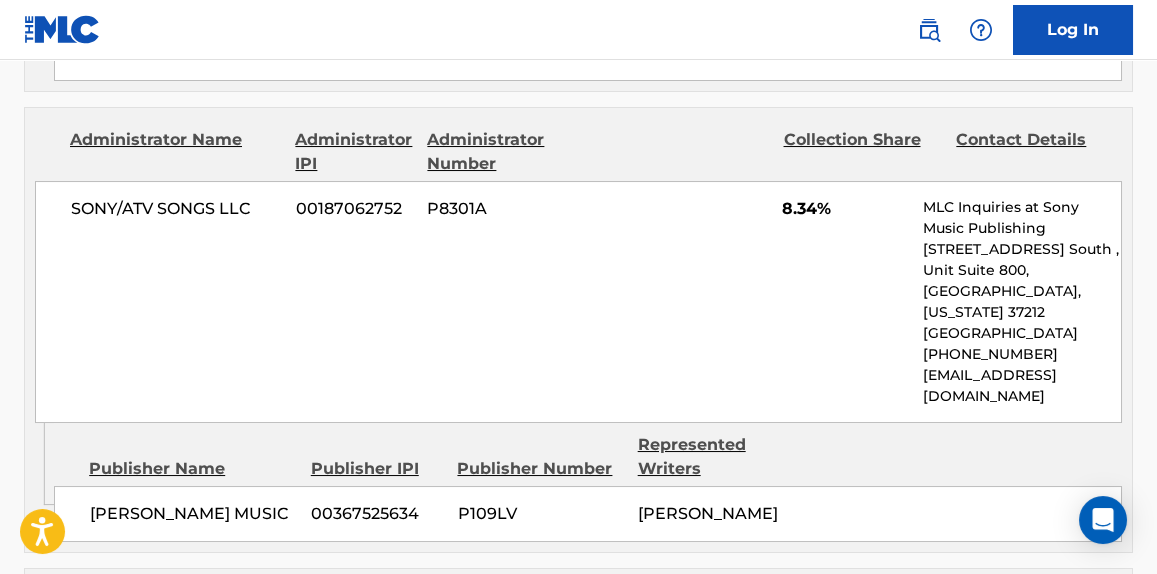 drag, startPoint x: 512, startPoint y: 236, endPoint x: 267, endPoint y: 250, distance: 245.39967 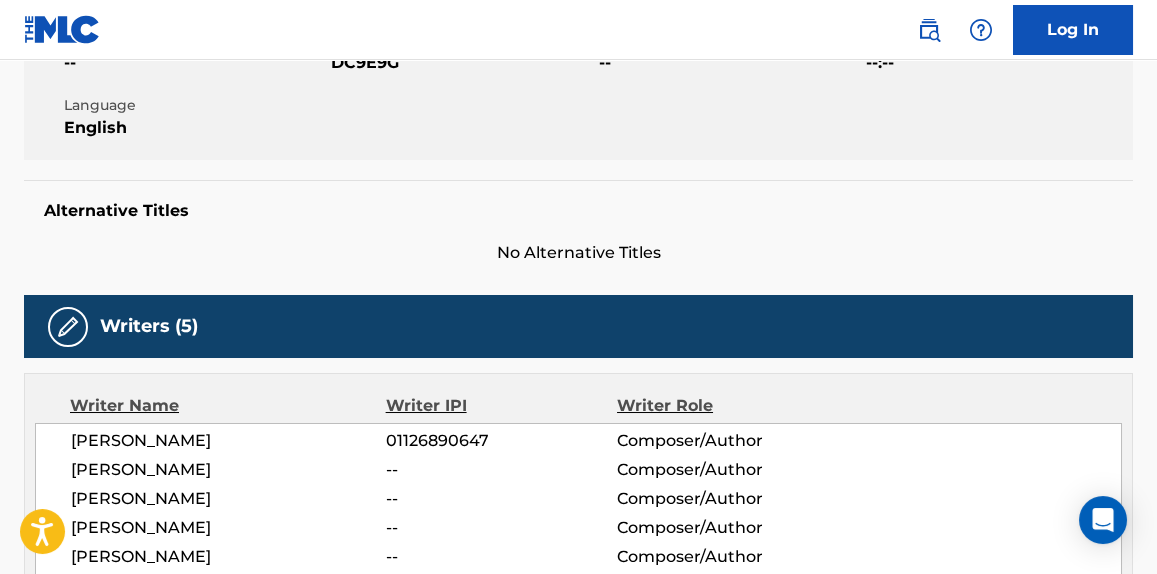 scroll, scrollTop: 0, scrollLeft: 0, axis: both 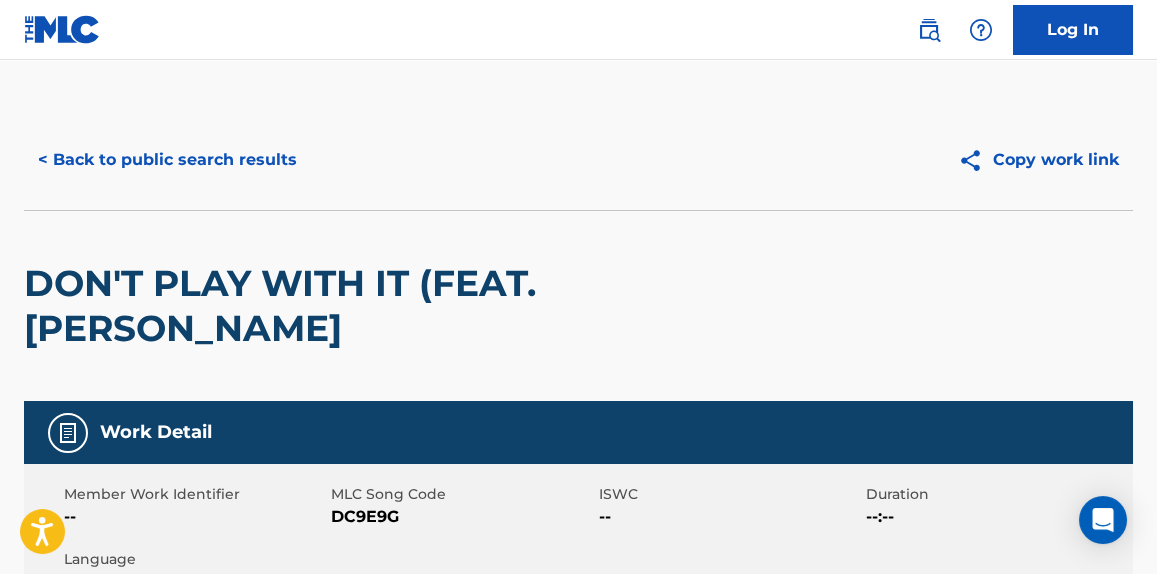 click on "< Back to public search results" at bounding box center [167, 160] 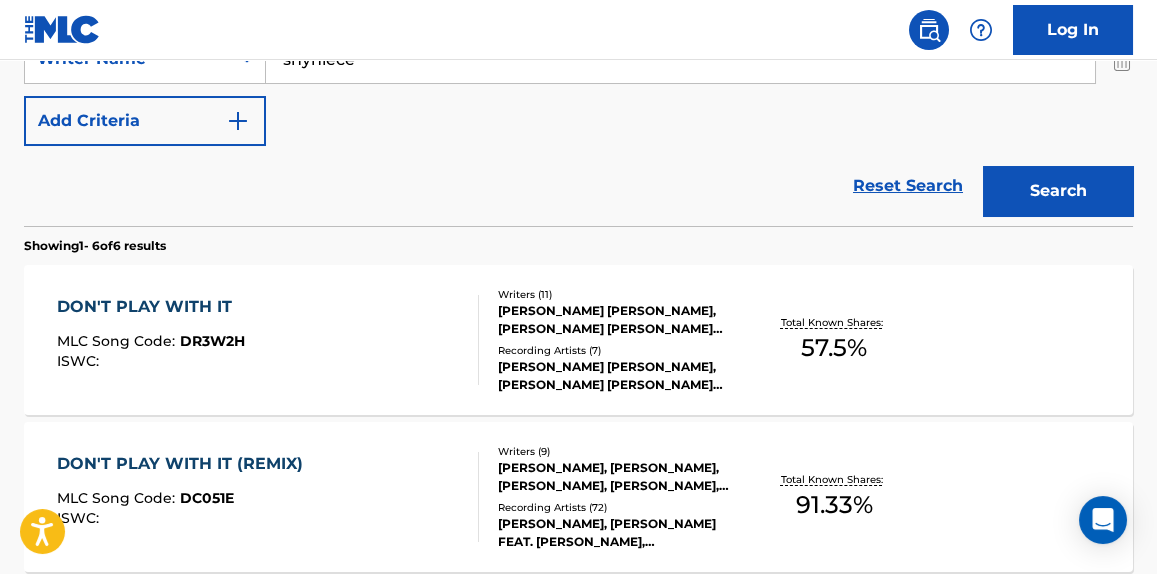 scroll, scrollTop: 416, scrollLeft: 0, axis: vertical 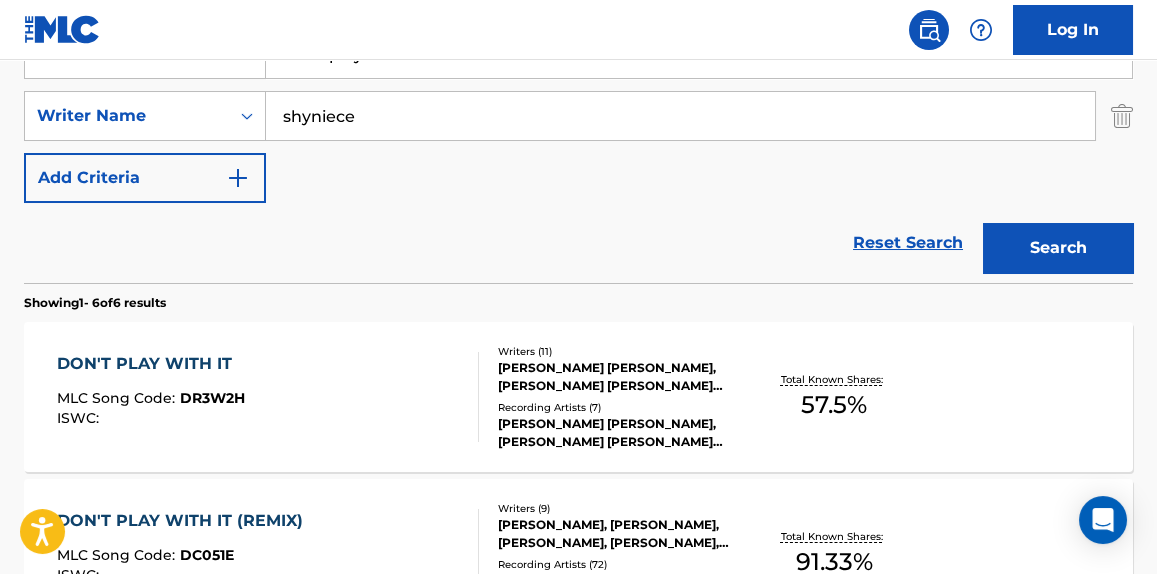 click on "DON'T PLAY WITH IT MLC Song Code : DR3W2H ISWC :" at bounding box center (267, 397) 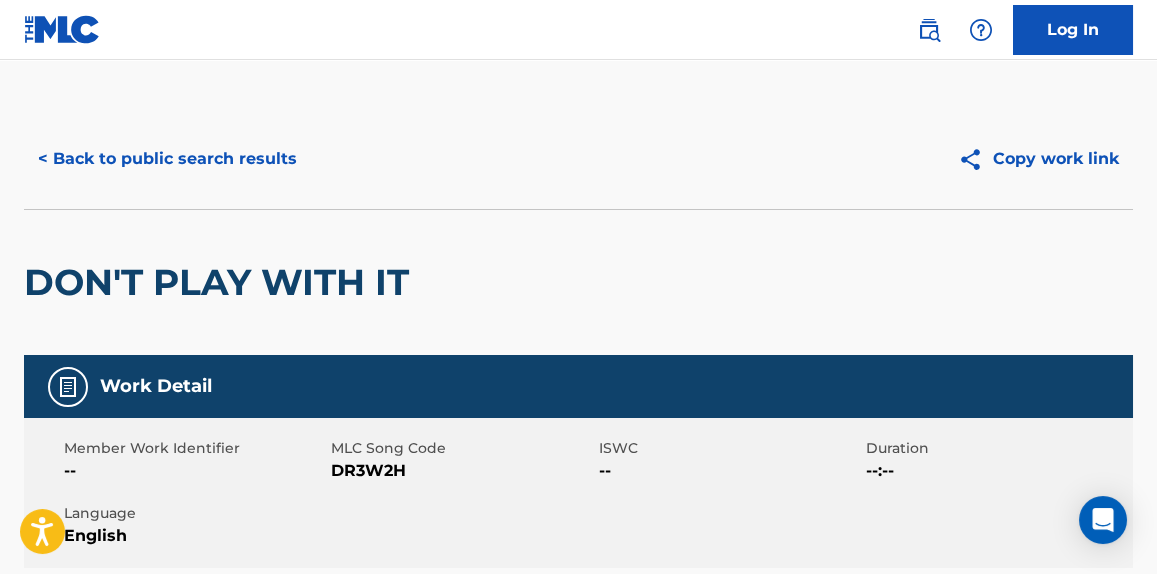 scroll, scrollTop: 0, scrollLeft: 0, axis: both 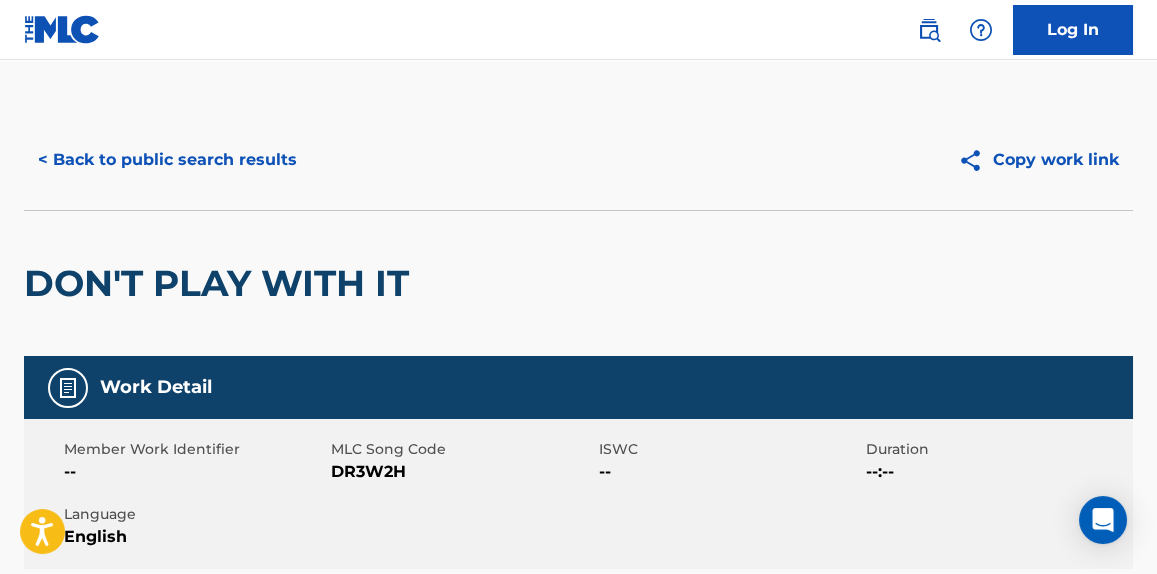 click on "< Back to public search results" at bounding box center [167, 160] 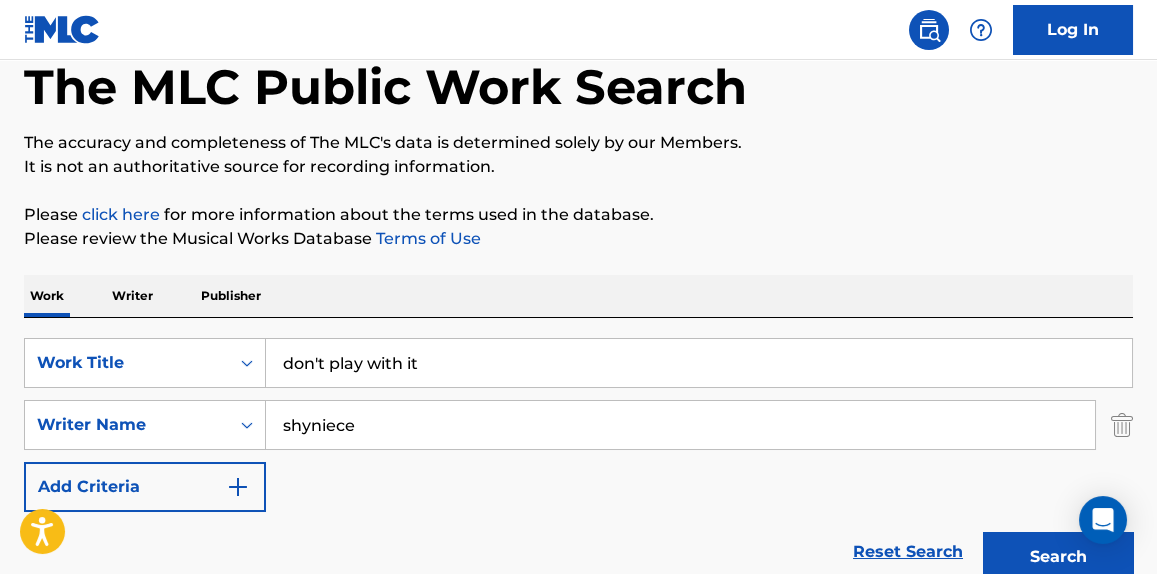 scroll, scrollTop: 0, scrollLeft: 0, axis: both 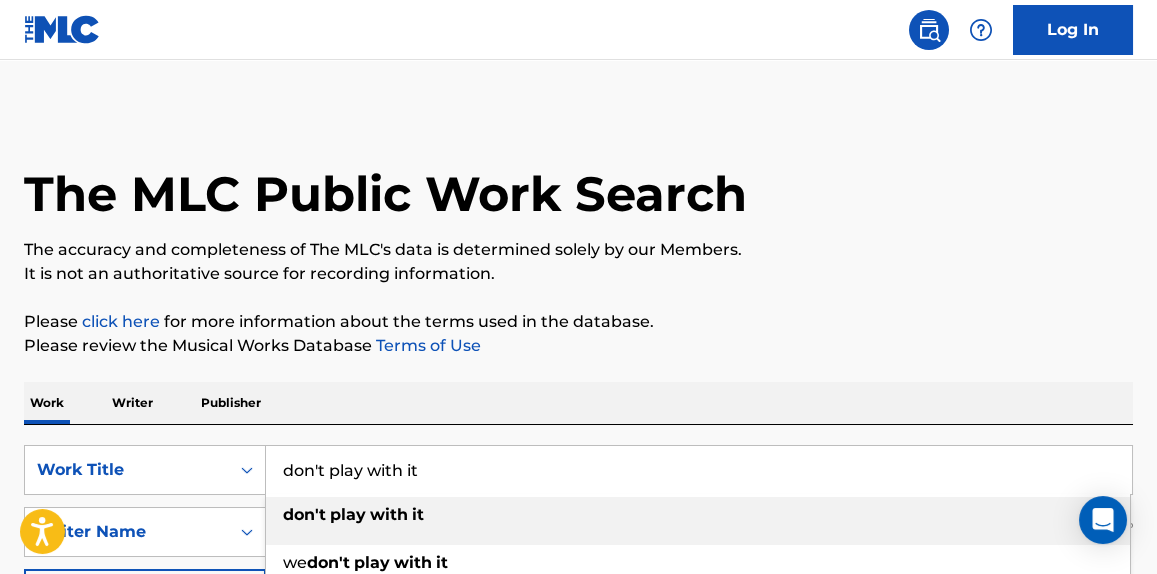 drag, startPoint x: 459, startPoint y: 452, endPoint x: 0, endPoint y: 513, distance: 463.03564 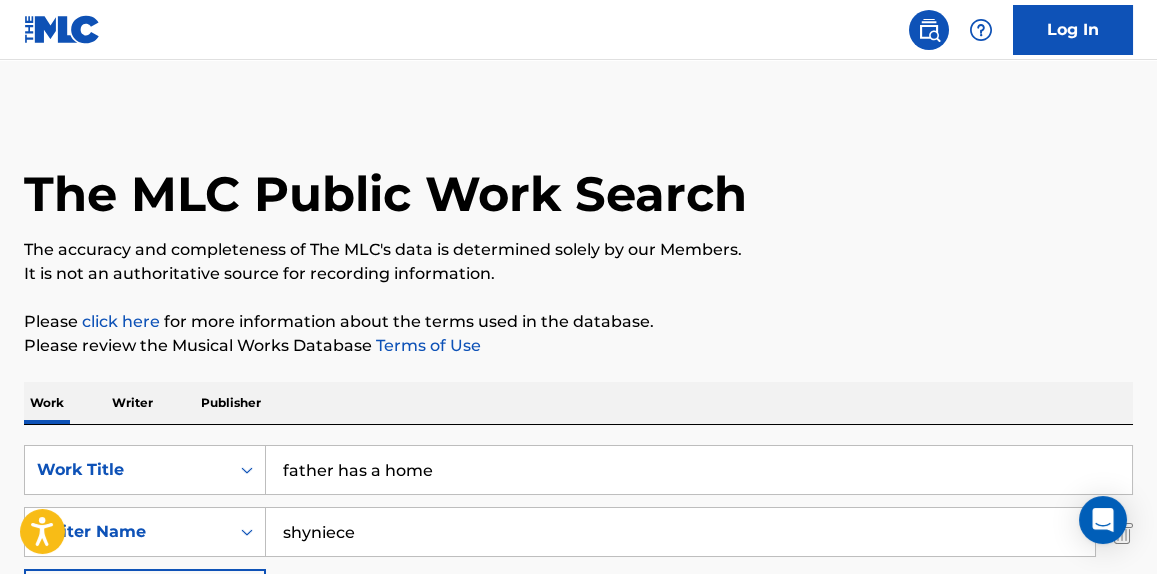 drag, startPoint x: 481, startPoint y: 474, endPoint x: 0, endPoint y: 616, distance: 501.52267 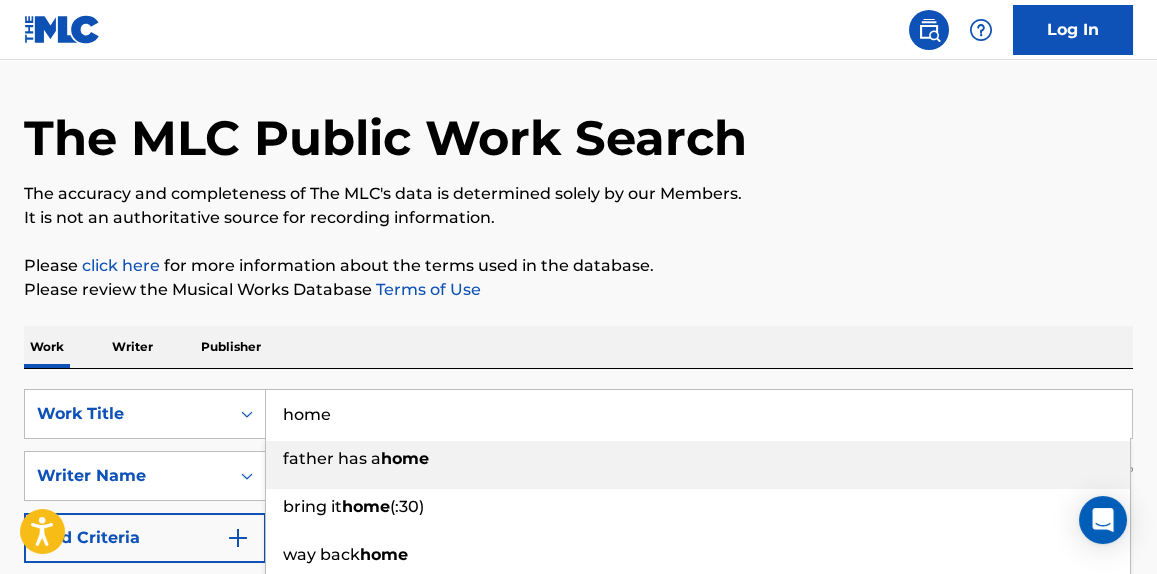 type on "home" 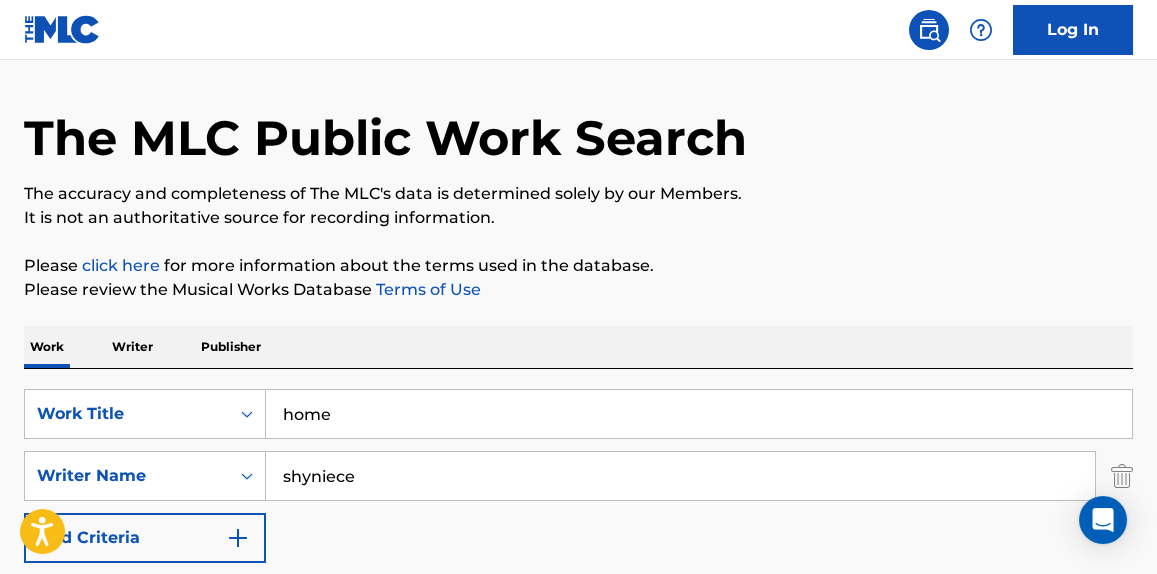 click on "It is not an authoritative source for recording information." at bounding box center (578, 218) 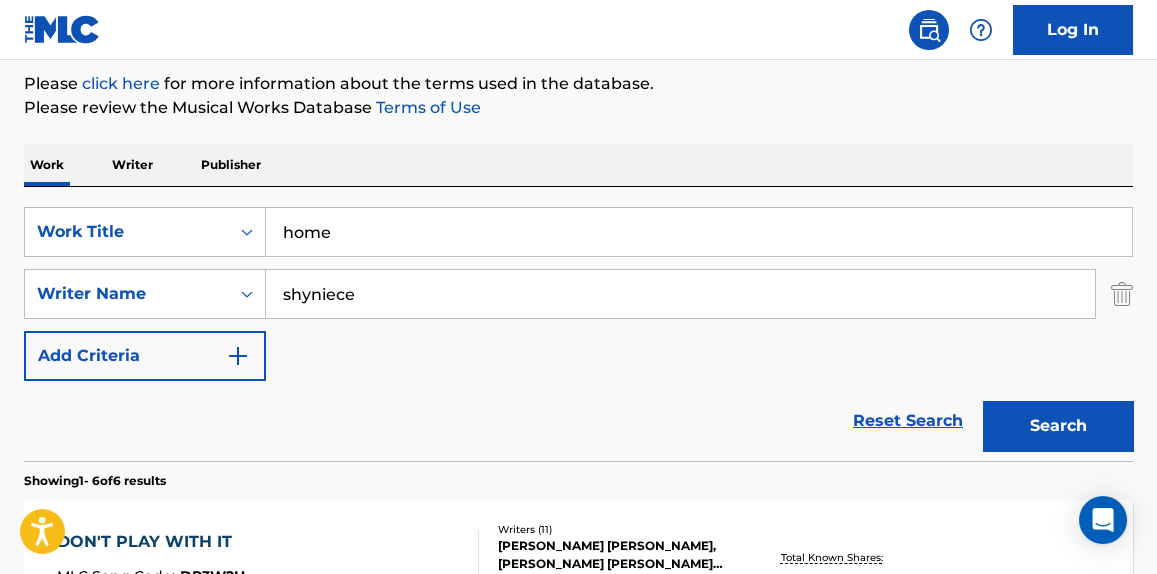 scroll, scrollTop: 359, scrollLeft: 0, axis: vertical 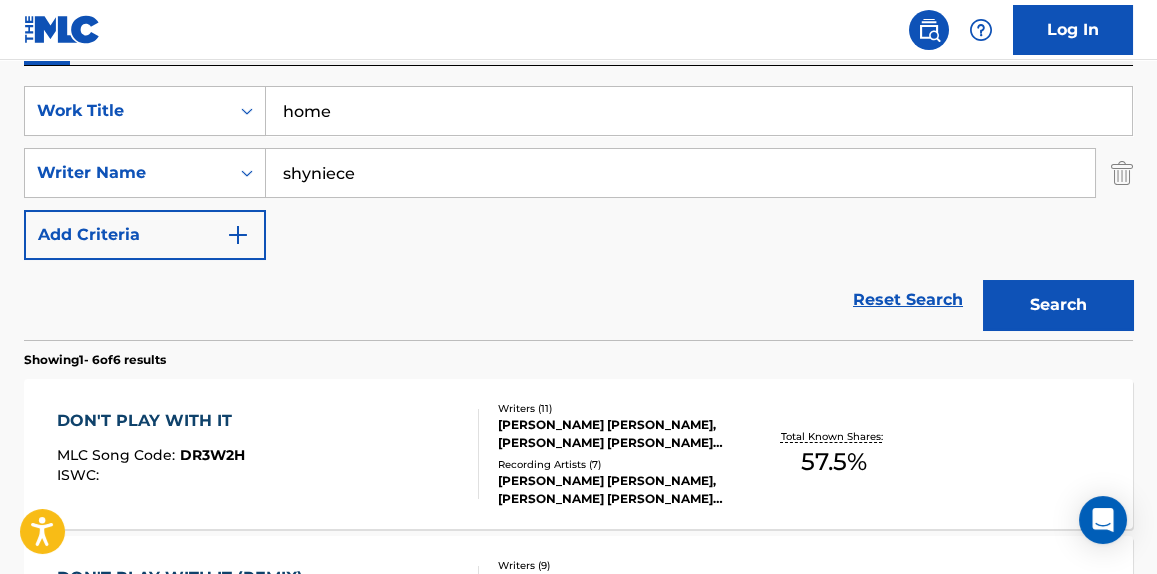 drag, startPoint x: 425, startPoint y: 179, endPoint x: 0, endPoint y: 209, distance: 426.0575 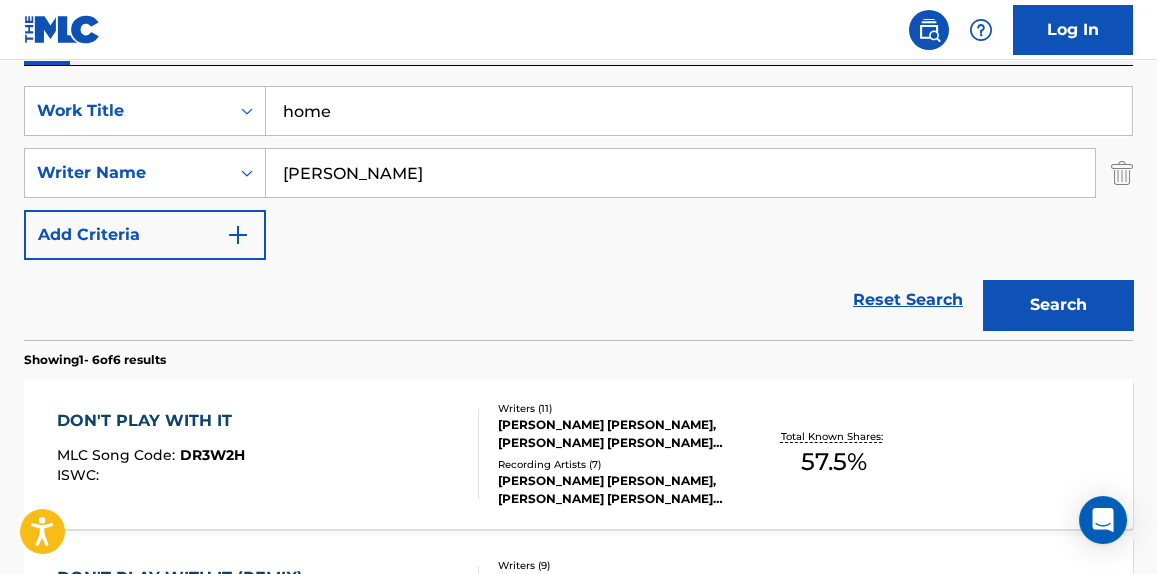 type on "[PERSON_NAME]" 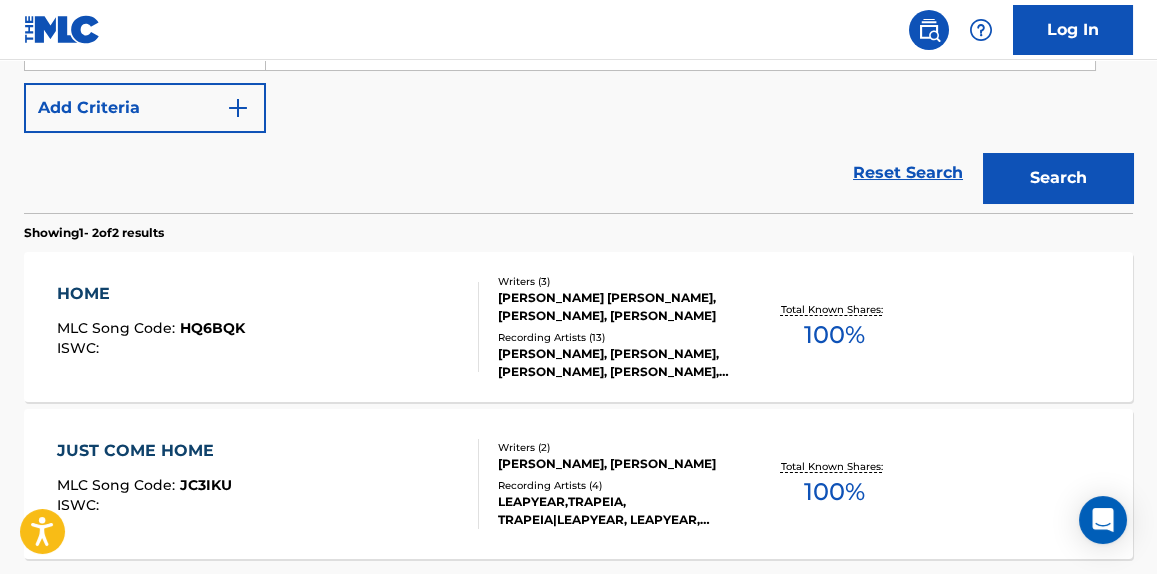 scroll, scrollTop: 511, scrollLeft: 0, axis: vertical 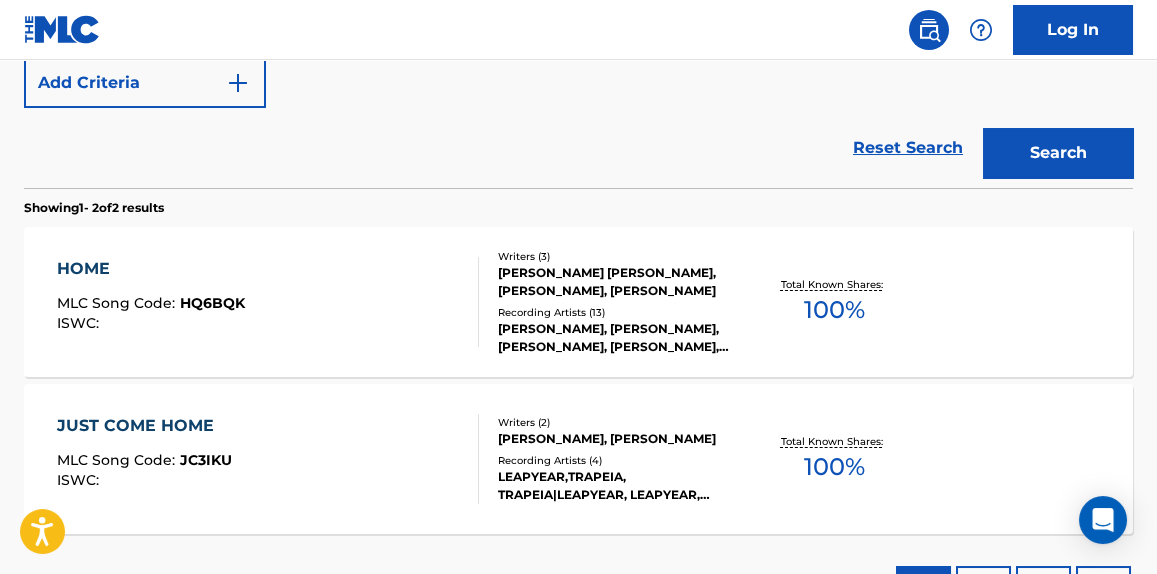 click on "HOME MLC Song Code : HQ6BQK ISWC :" at bounding box center [267, 302] 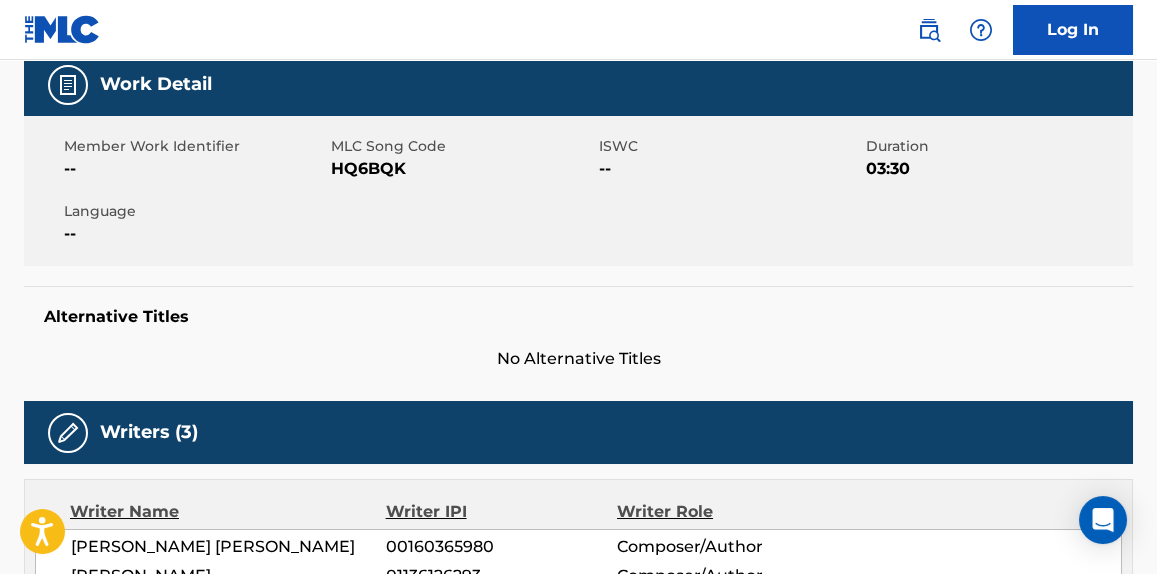 scroll, scrollTop: 0, scrollLeft: 0, axis: both 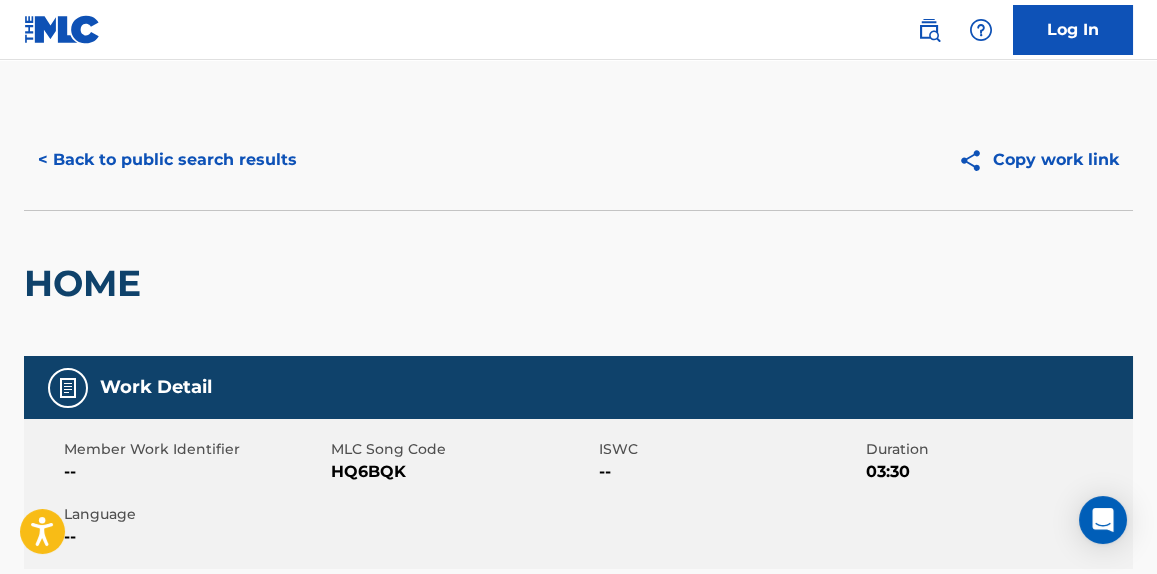 click on "HOME" at bounding box center (87, 283) 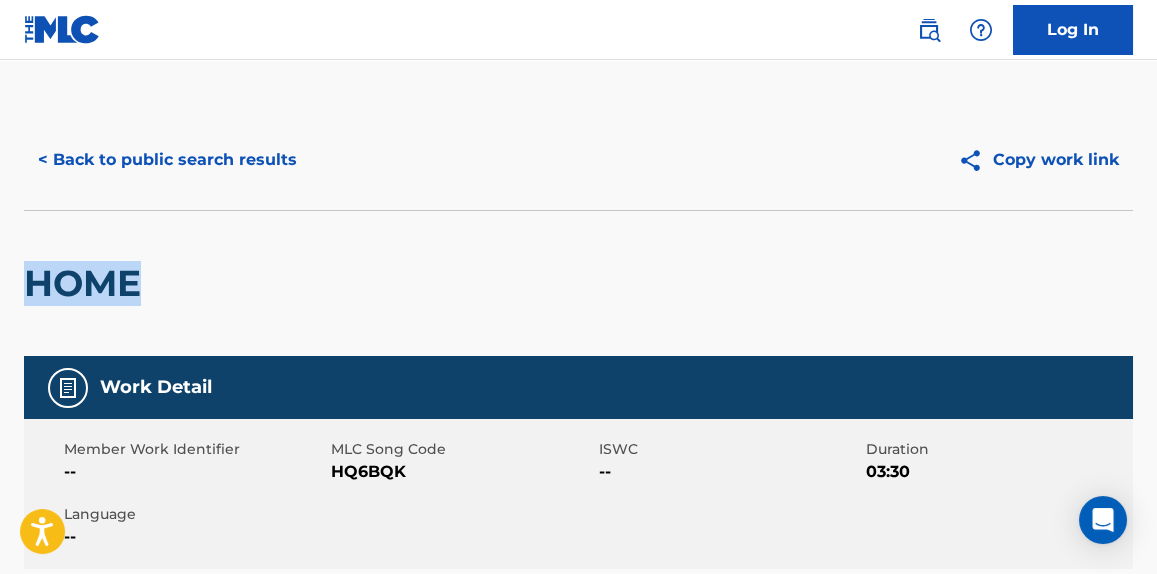 click on "HOME" at bounding box center [87, 283] 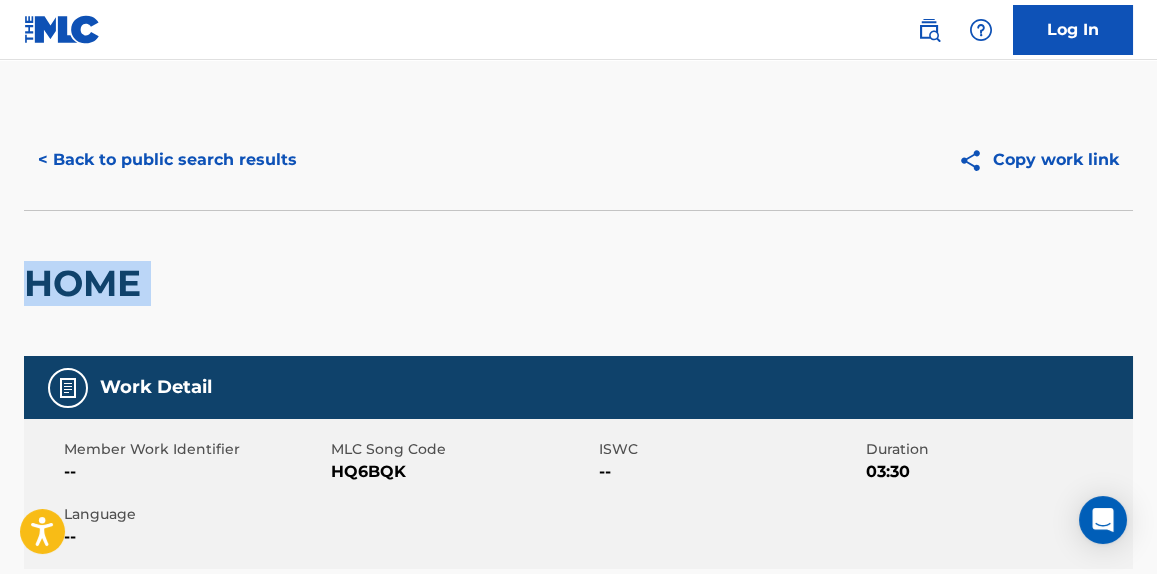 click on "HOME" at bounding box center [87, 283] 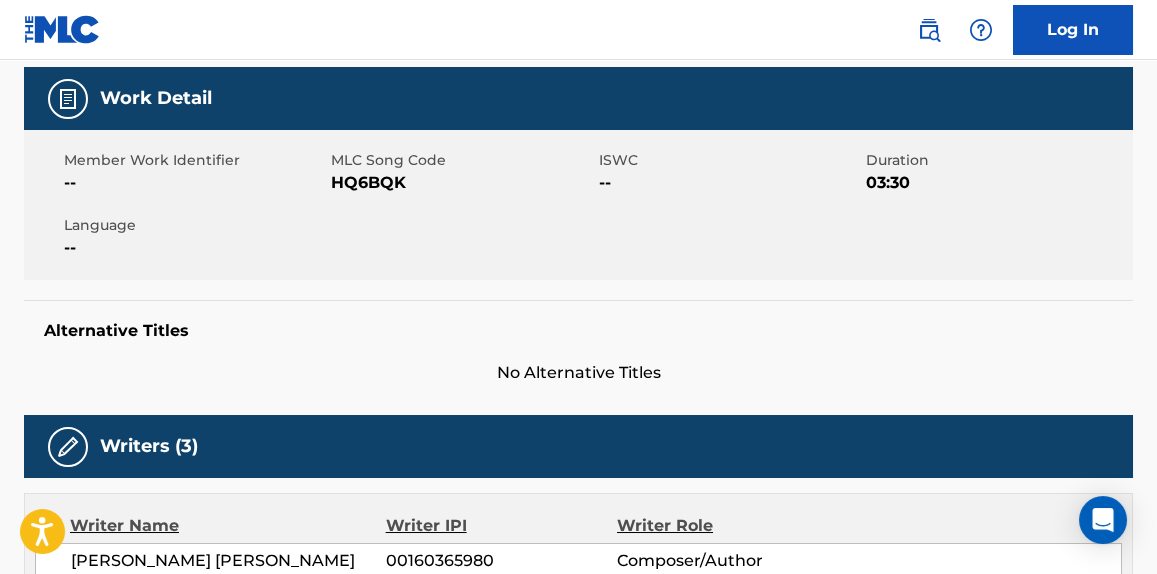 scroll, scrollTop: 454, scrollLeft: 0, axis: vertical 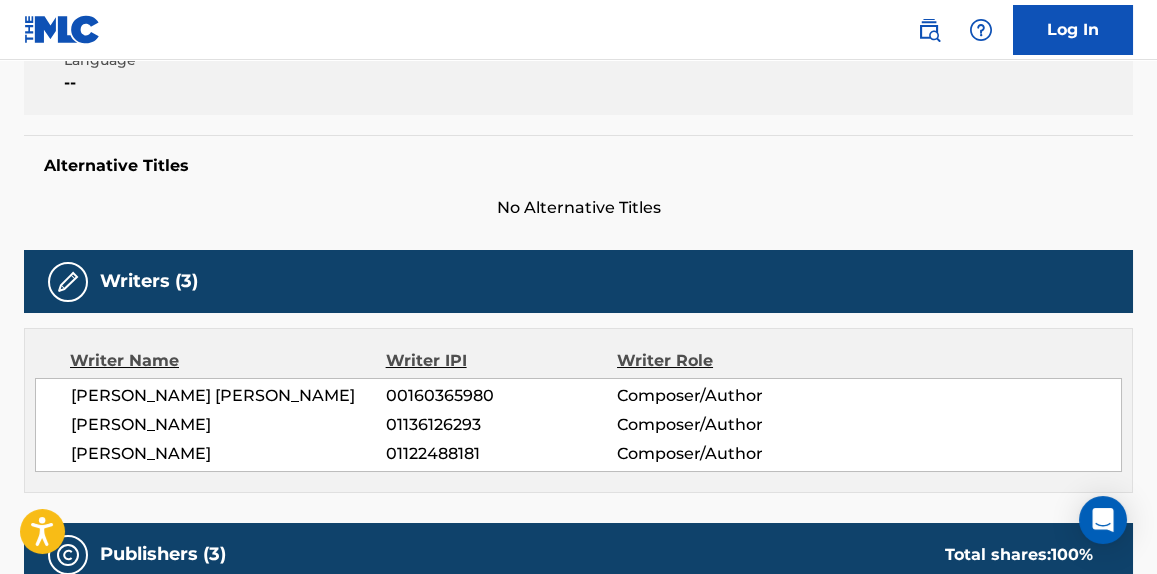 click on "[PERSON_NAME] [PERSON_NAME]" at bounding box center [228, 396] 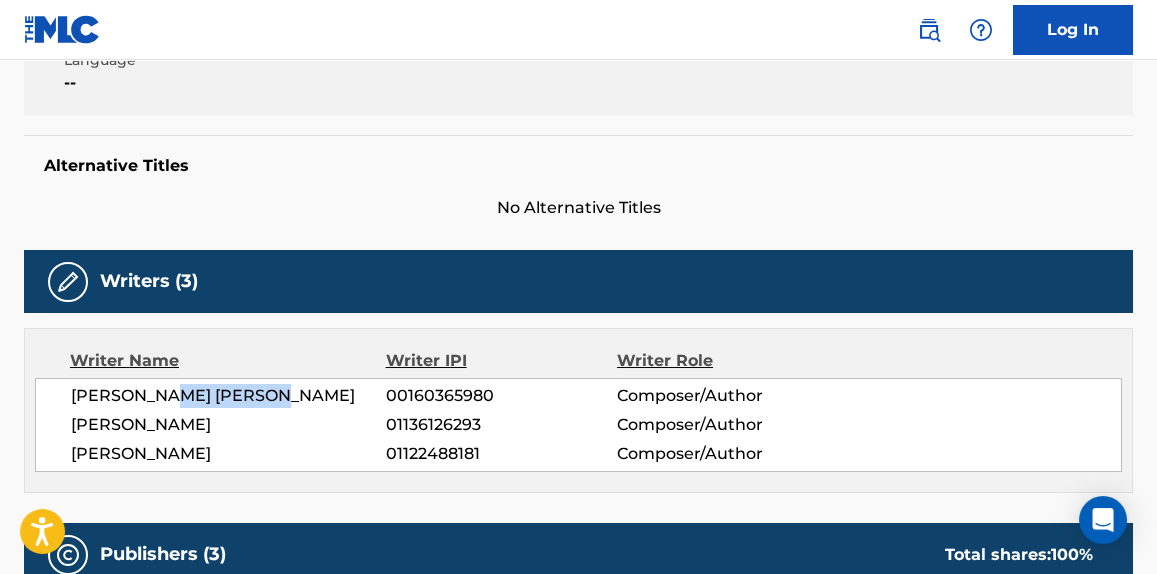 click on "[PERSON_NAME] [PERSON_NAME]" at bounding box center (228, 396) 